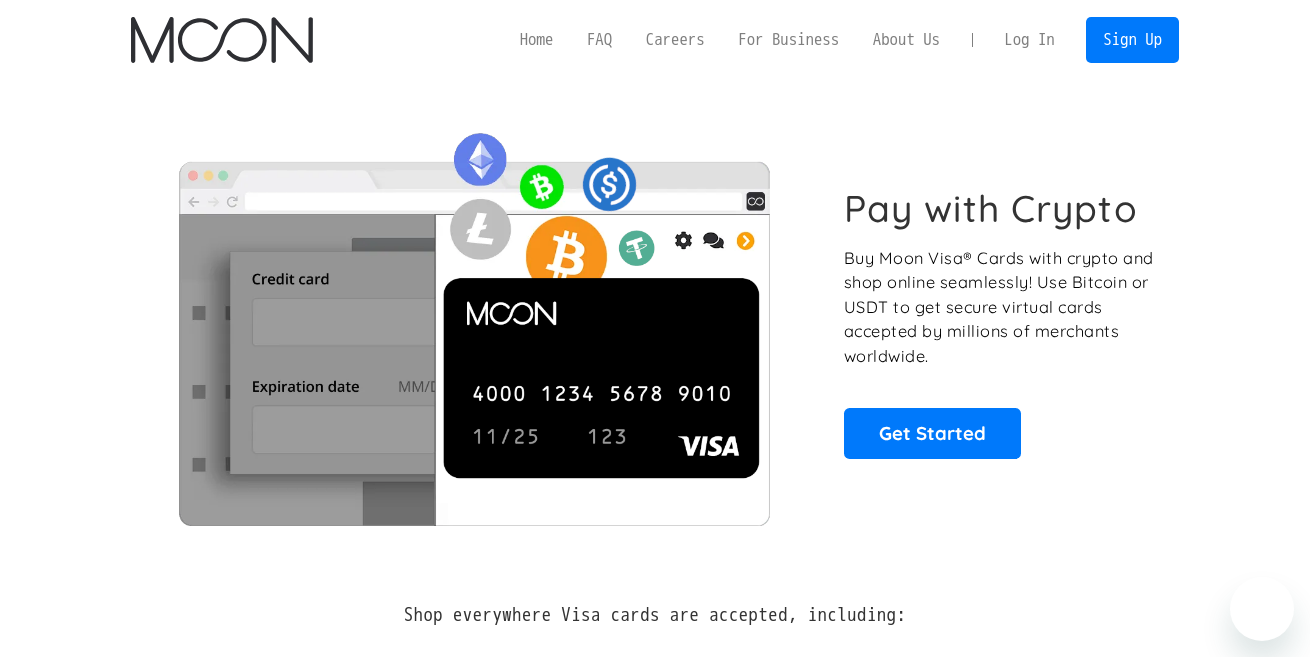 scroll, scrollTop: 0, scrollLeft: 0, axis: both 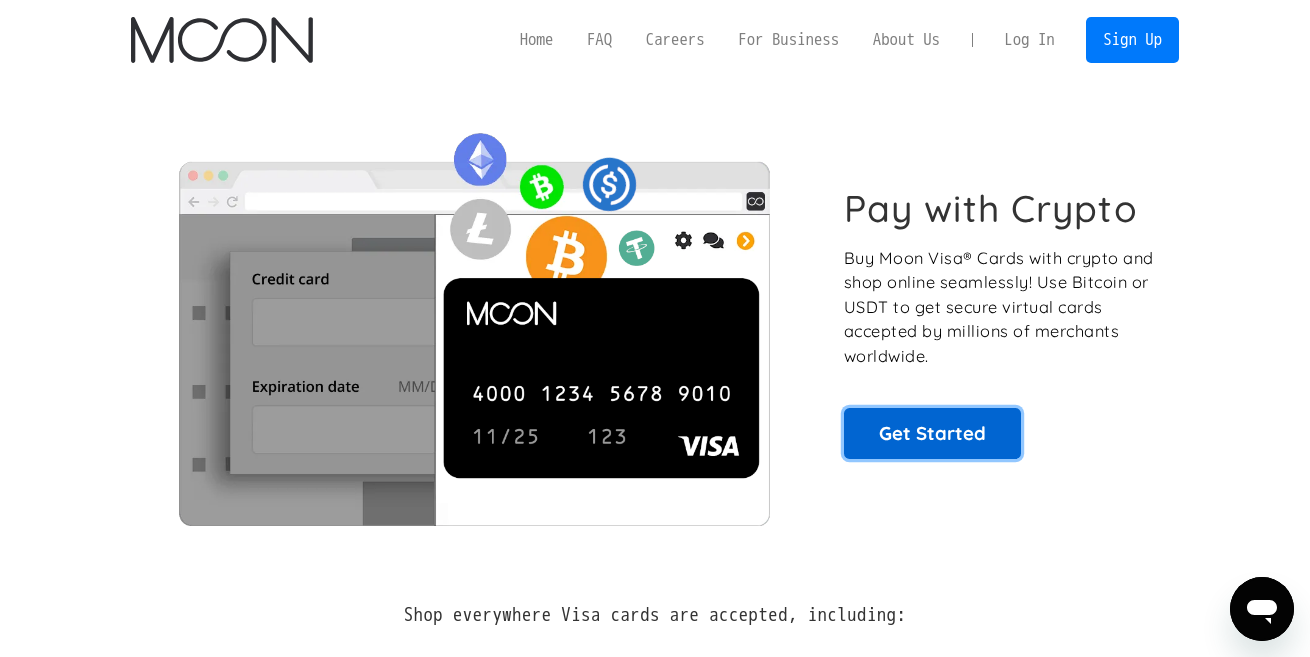 click on "Get Started" at bounding box center (932, 433) 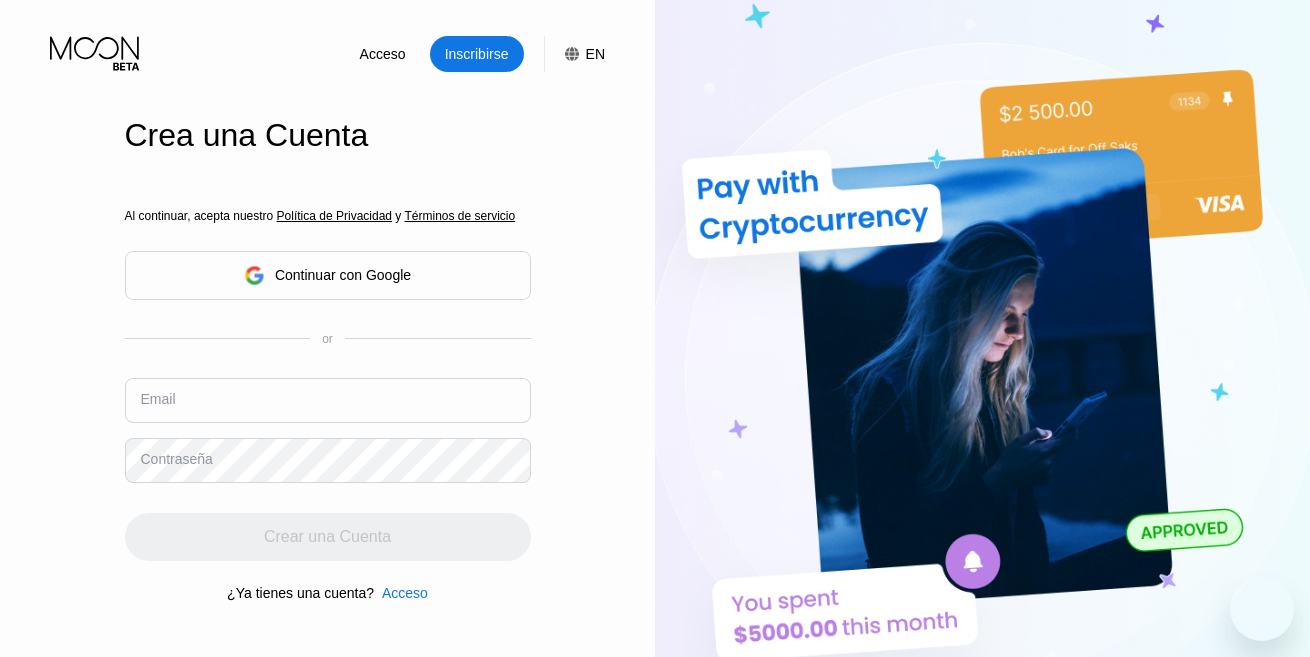 scroll, scrollTop: 0, scrollLeft: 0, axis: both 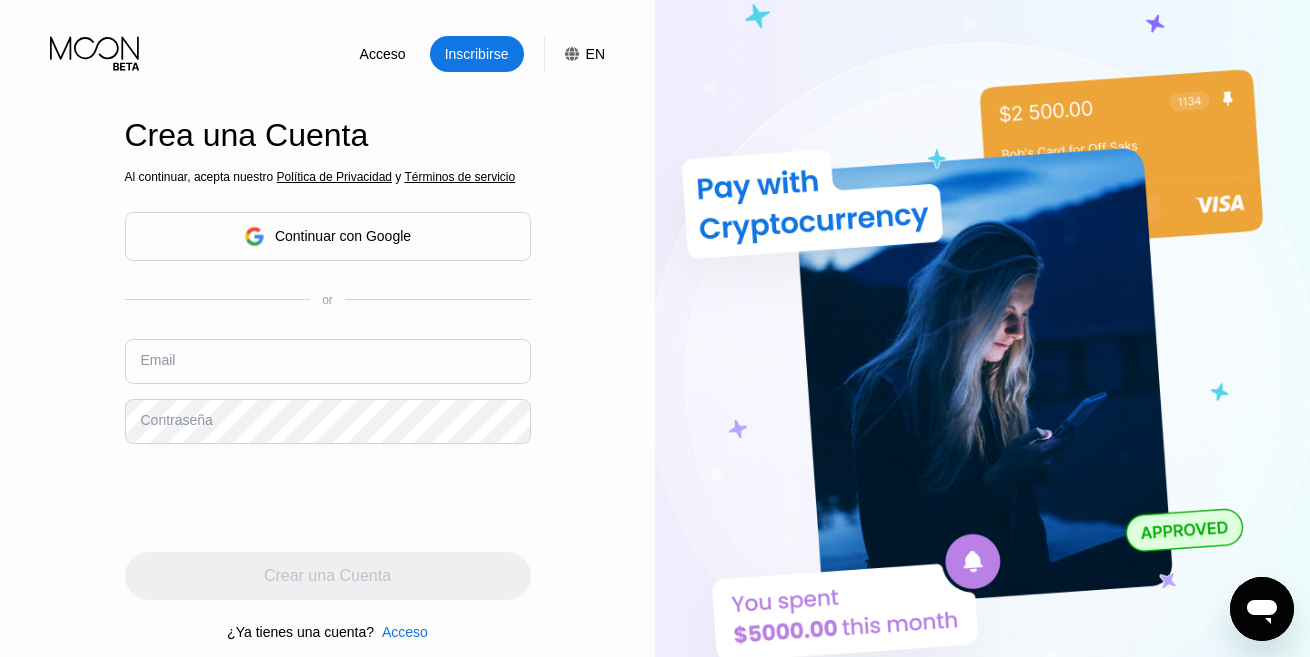 click at bounding box center [328, 361] 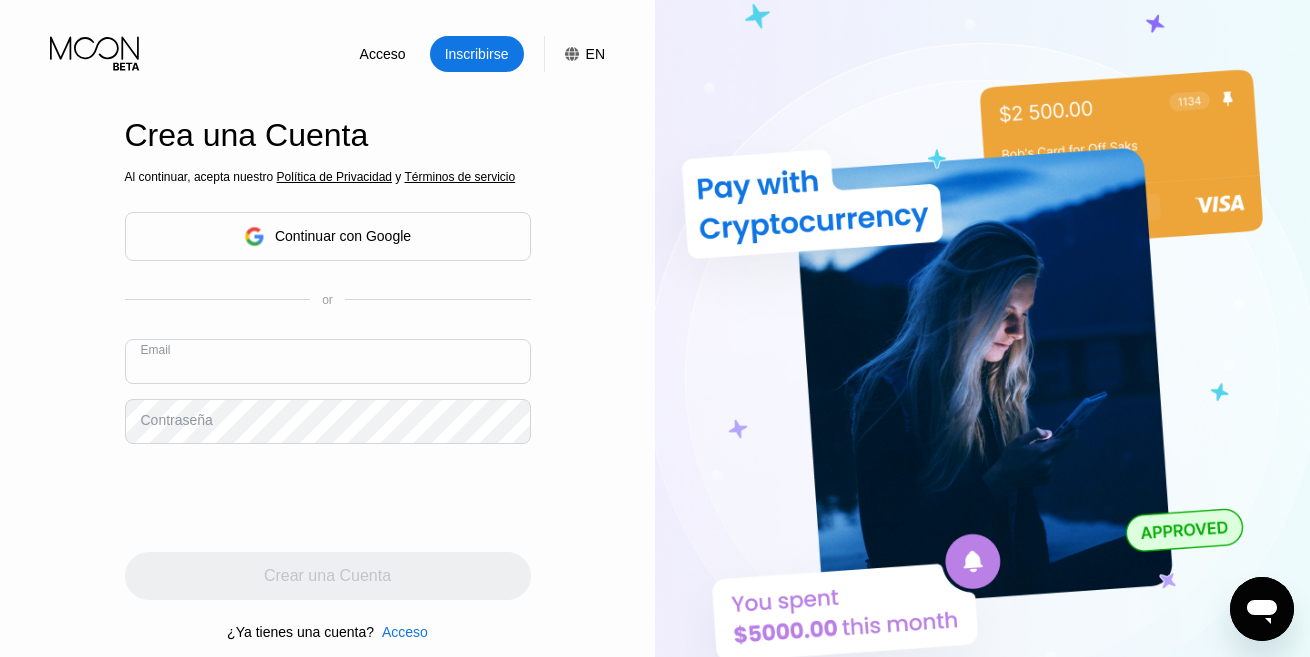 paste on "[EMAIL]" 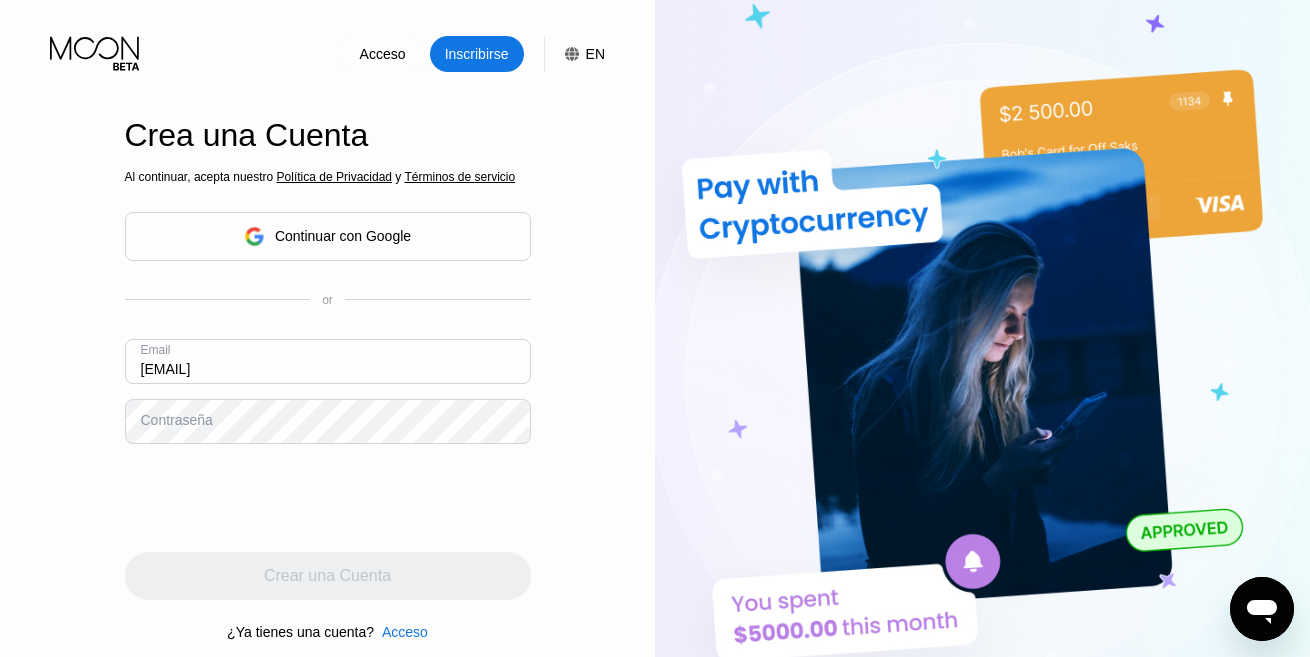 type on "[EMAIL]" 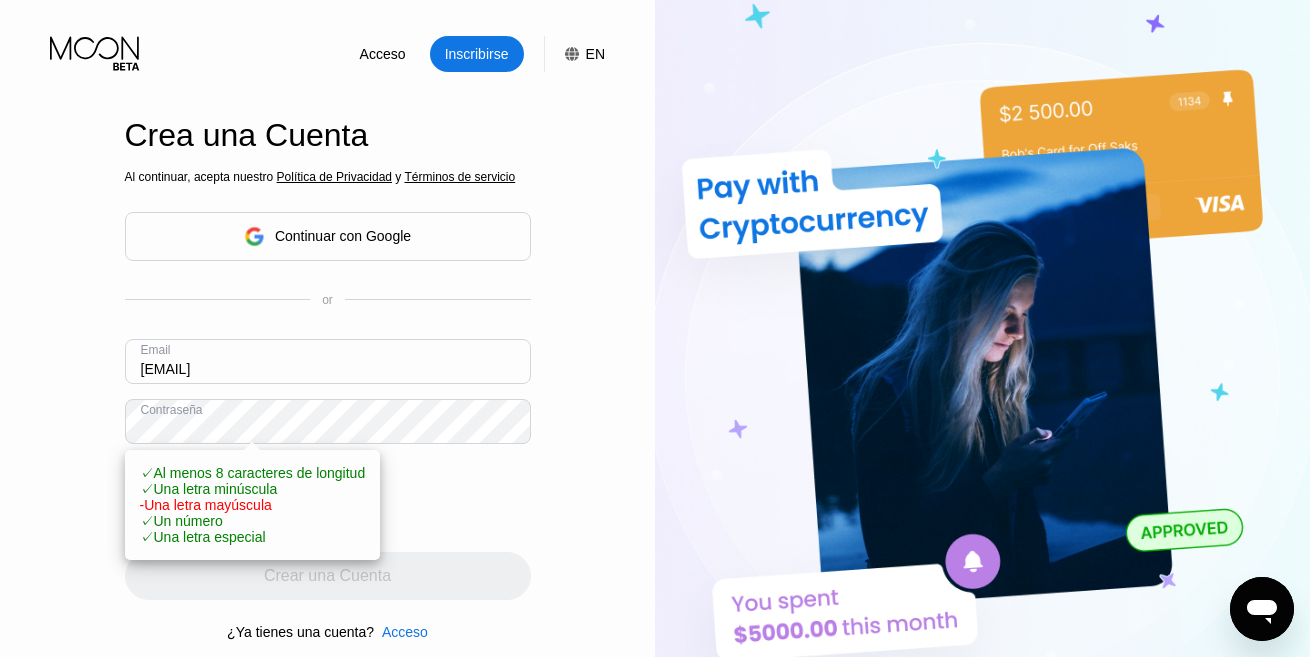 click on "Acceso Inscribirse EN Idioma English Ahorrar Crea una Cuenta Al continuar, acepta nuestro   Política de Privacidad   y   Términos de servicio Continuar con Google or Email [EMAIL] Contraseña ✓  Al menos 8 caracteres de longitud ✓  Una letra minúscula -  Una letra mayúscula ✓  Un número ✓  Una letra especial Crear una Cuenta ¿Ya tienes una cuenta? Acceso" at bounding box center [327, 361] 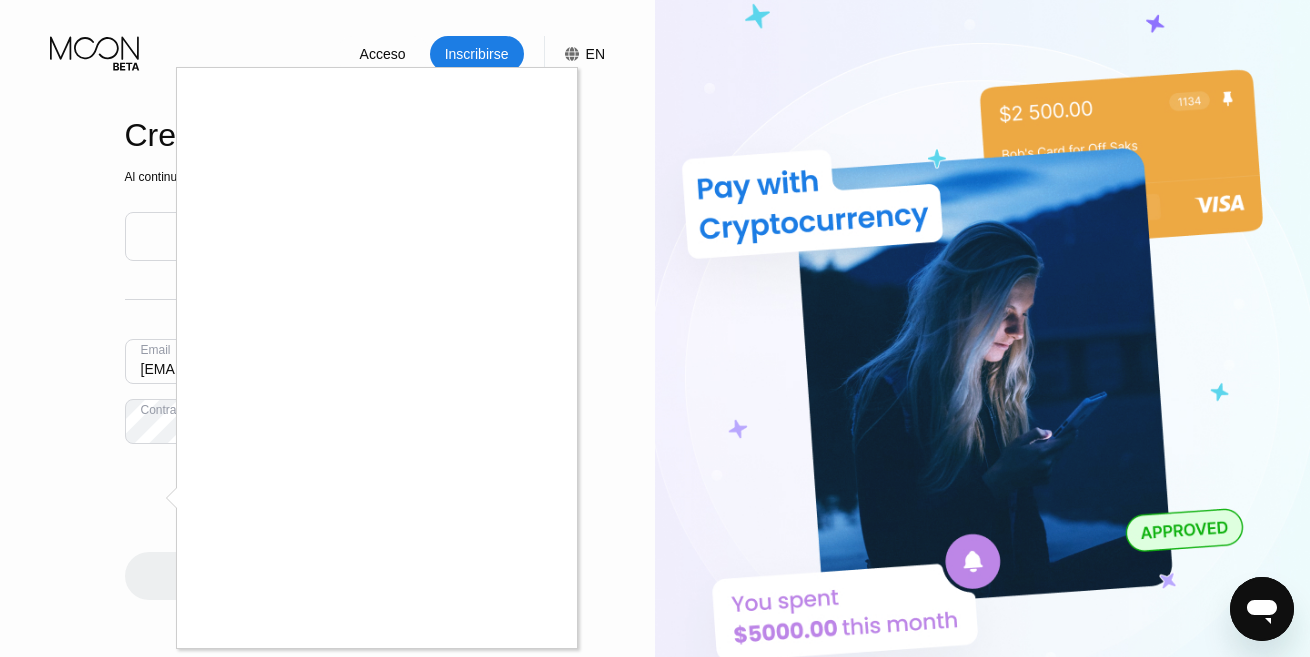 click at bounding box center (655, 328) 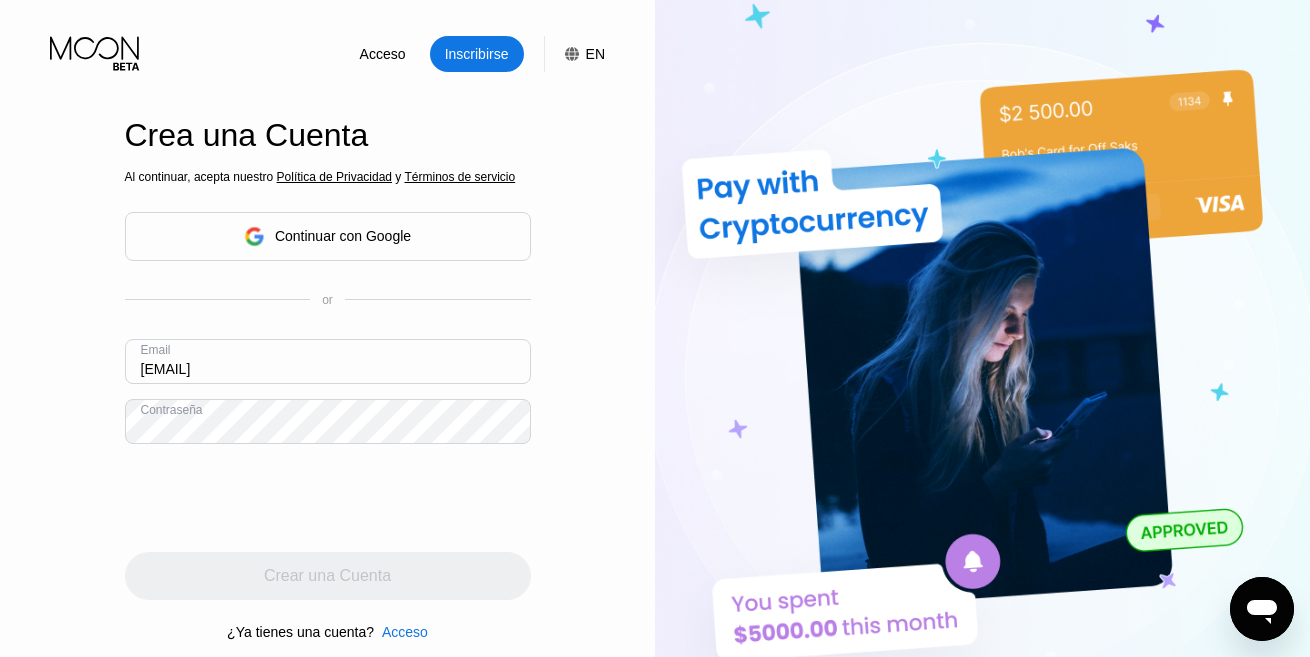 click on "Acceso" at bounding box center [383, 54] 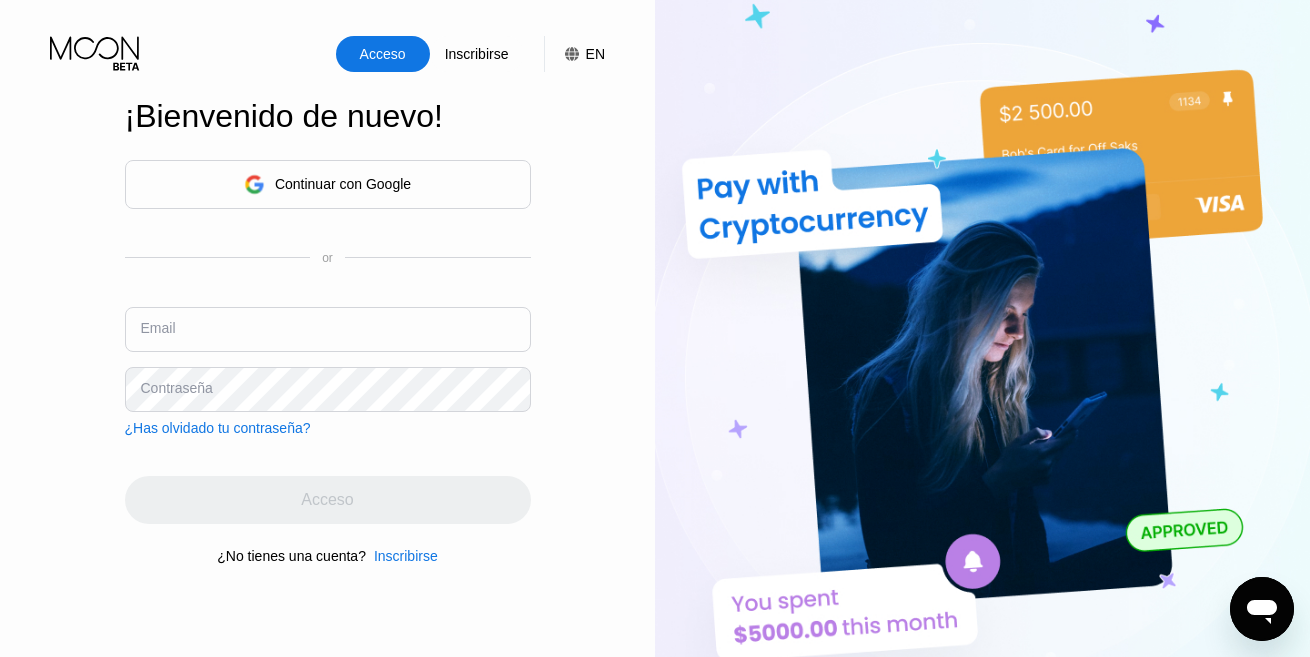 click at bounding box center (328, 329) 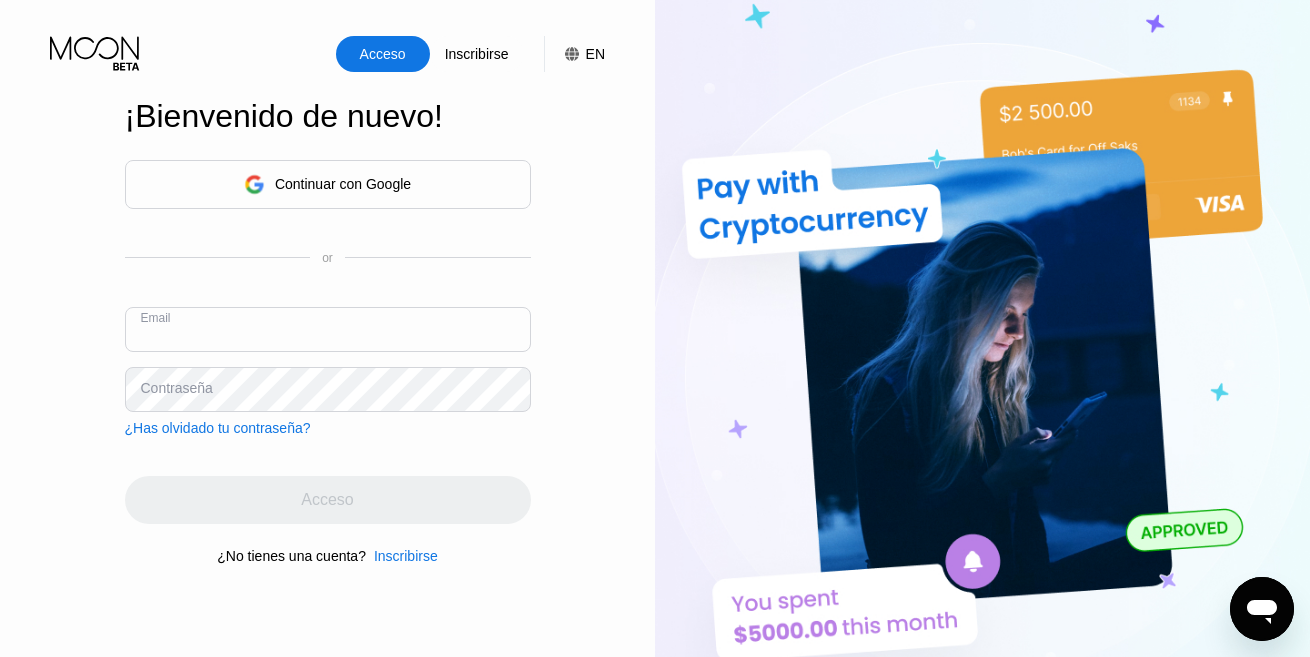 paste on "[EMAIL]" 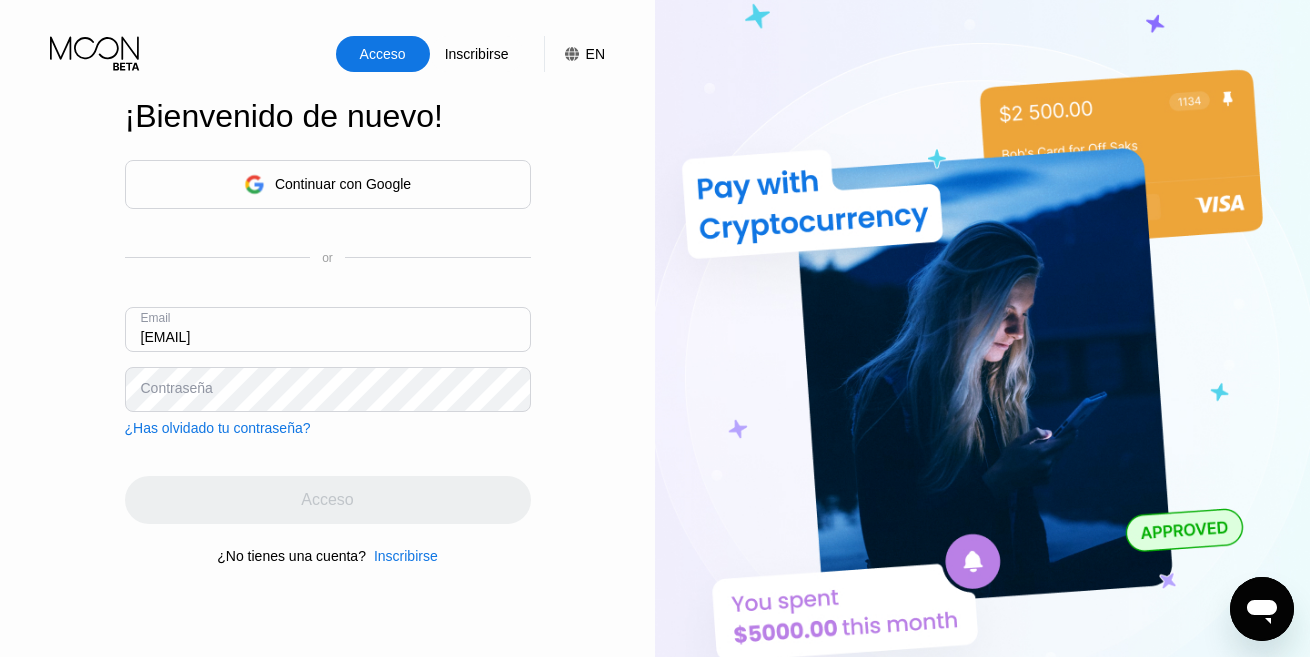 type on "[EMAIL]" 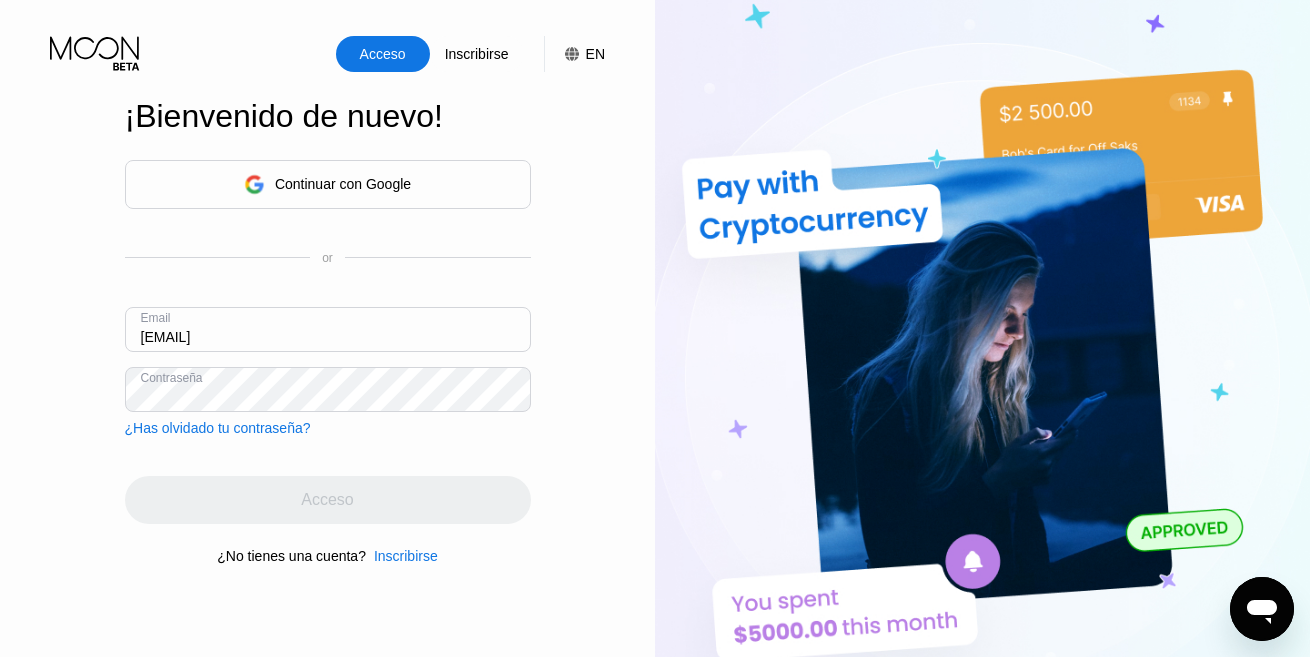 click on "Acceso" at bounding box center [328, 500] 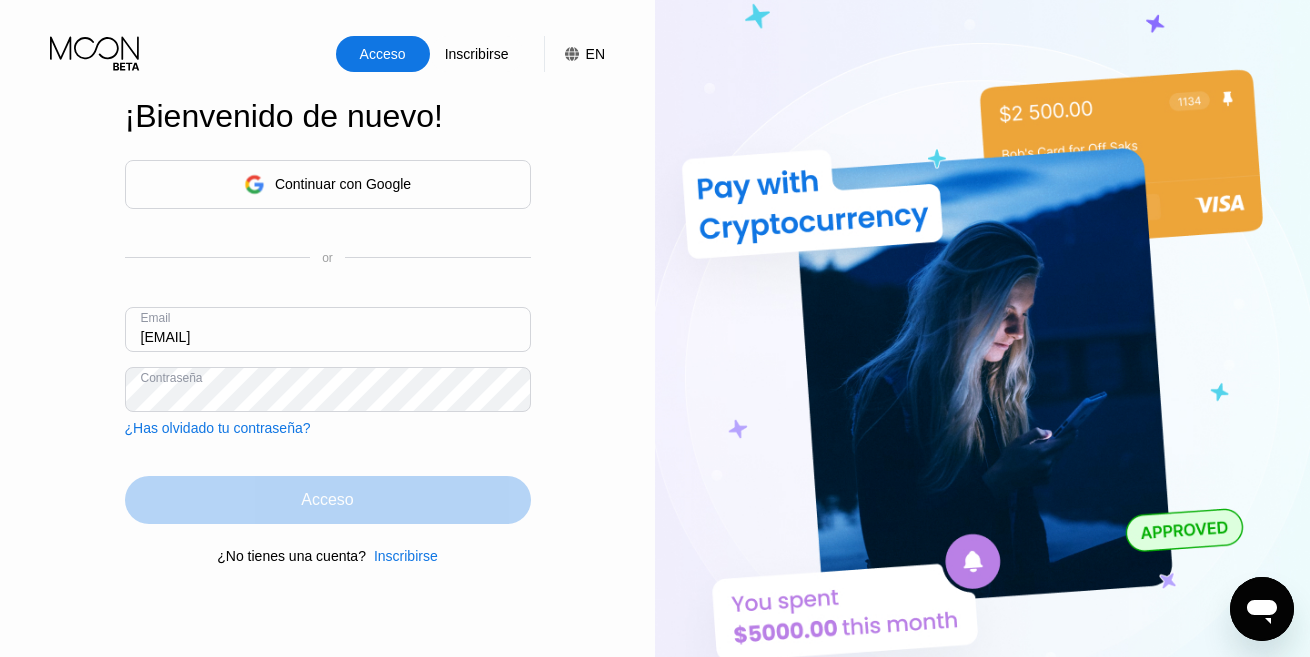 click on "Acceso" at bounding box center (327, 500) 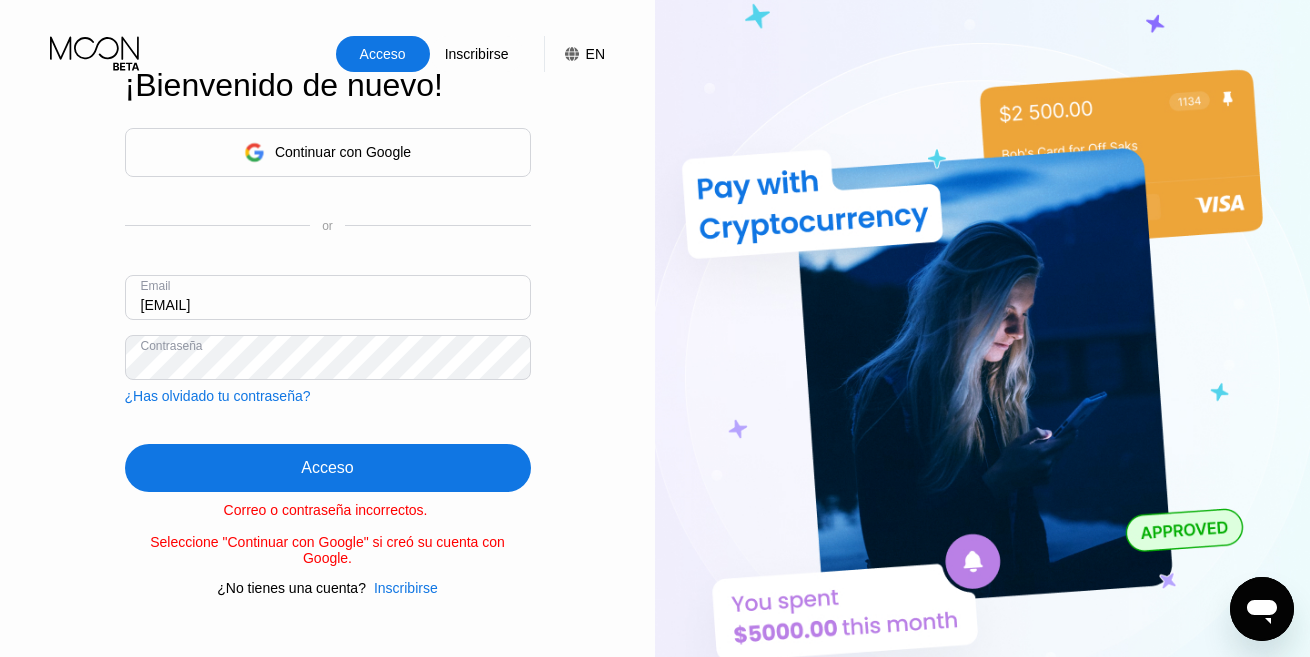 click on "[EMAIL]" at bounding box center [328, 297] 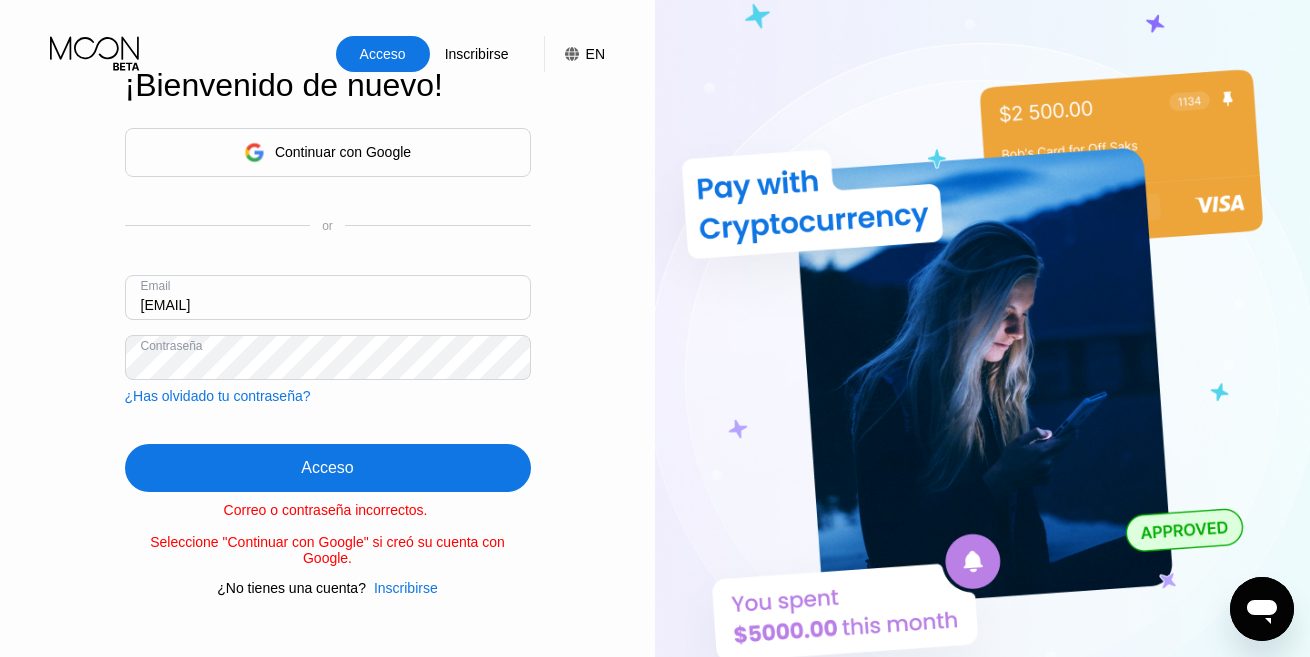 click on "[EMAIL]" at bounding box center (328, 297) 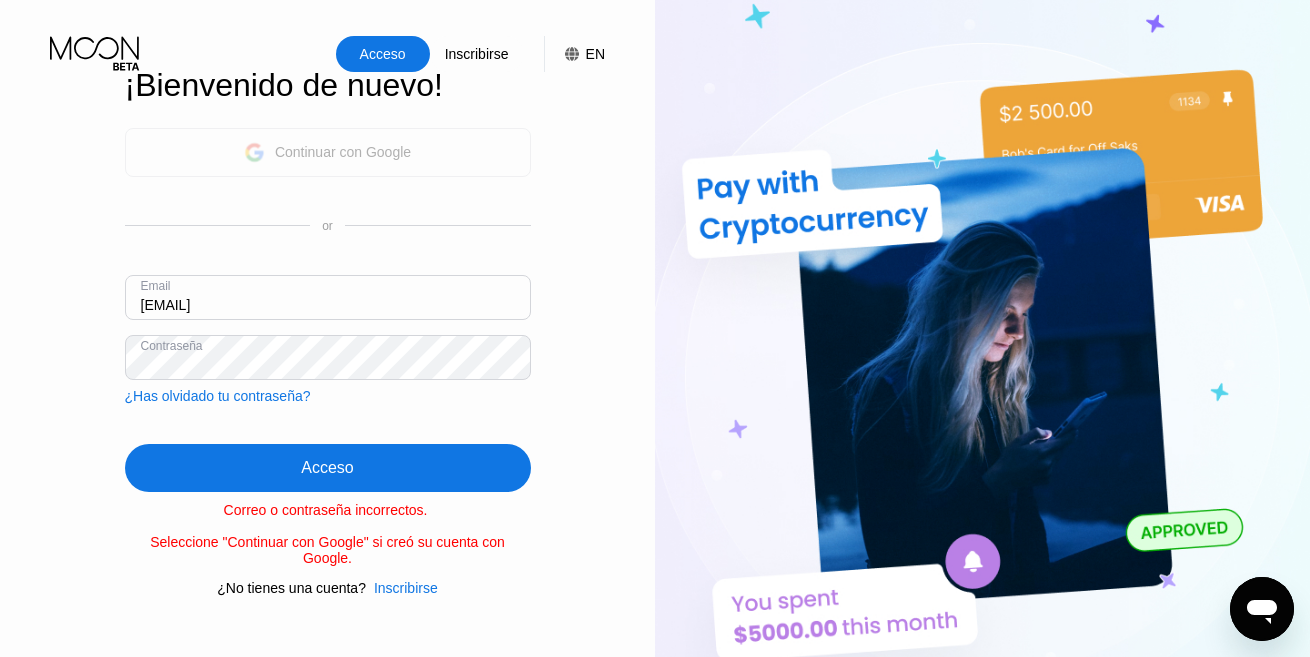 click on "Continuar con Google" at bounding box center [343, 152] 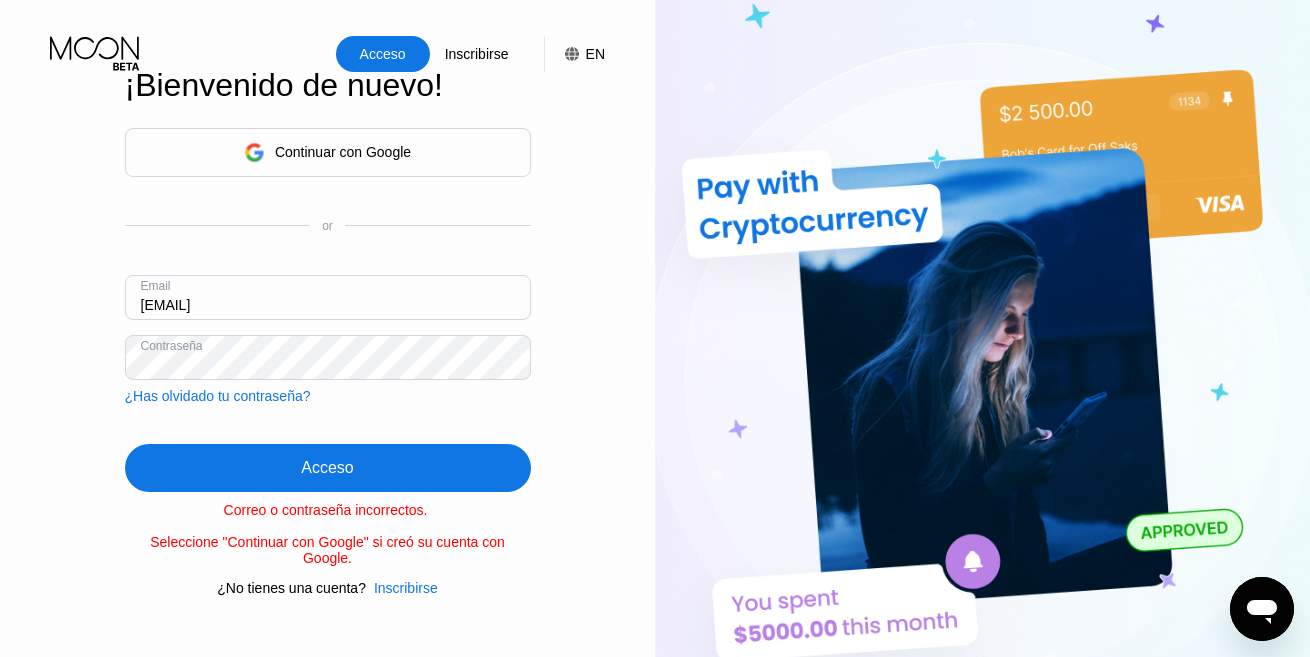 click on "Acceso Inscribirse EN Idioma English Ahorrar Crea una Cuenta Al continuar, acepta nuestro   Política de Privacidad   y   Términos de servicio Continuar con Google or Email [EMAIL] Contraseña Crear una Cuenta ¿Ya tienes una cuenta? Acceso ©  2025  Moon LLC All Rights Reserved Compañía Sobre Nosotros Carreras Contacta con nosotros Legal Términos de servicio Política de Privacidad Apoyo FAQs Contacta con nosotros Productos Sitemap Aprender Compañía 󰅀 Legal 󰅀 Apoyo 󰅀 Productos 󰅀 Las tarjetas Moon Visa® son emitidas por nuestras instituciones financieras asociadas, de conformidad con una licencia de Visa. Acceso Inscribirse EN Idioma English Ahorrar ¡Bienvenido de nuevo! Continuar con Google or Email [EMAIL] Contraseña ¿Has olvidado tu contraseña? Acceso Correo o contraseña incorrectos.
Seleccione "Continuar con Google" si creó su cuenta con Google. ¿No tienes una cuenta? Inscribirse ©  2025  Moon LLC All Rights Reserved Legal" at bounding box center (655, 328) 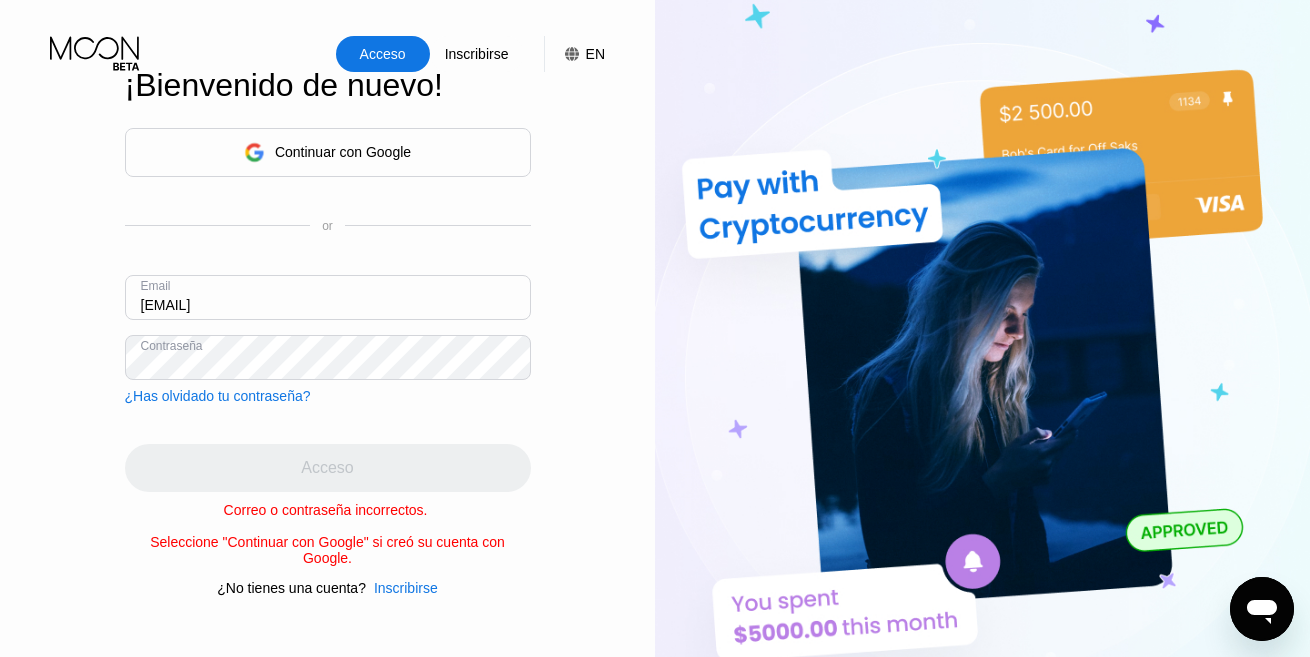 click on "Acceso" at bounding box center [328, 468] 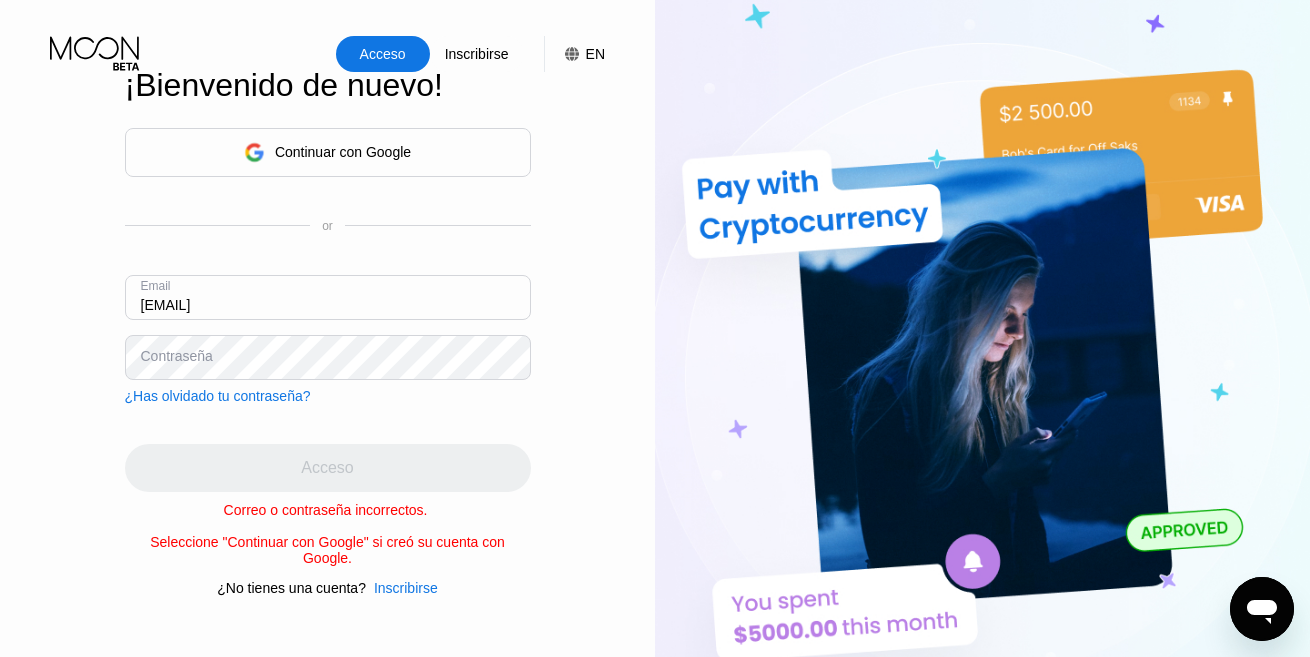 click on "Acceso Inscribirse EN Idioma English Ahorrar ¡Bienvenido de nuevo! Continuar con Google or Email [EMAIL] Contraseña ¿Has olvidado tu contraseña? Acceso Correo o contraseña incorrectos.
Seleccione "Continuar con Google" si creó su cuenta con Google. ¿No tienes una cuenta? Inscribirse" at bounding box center (327, 361) 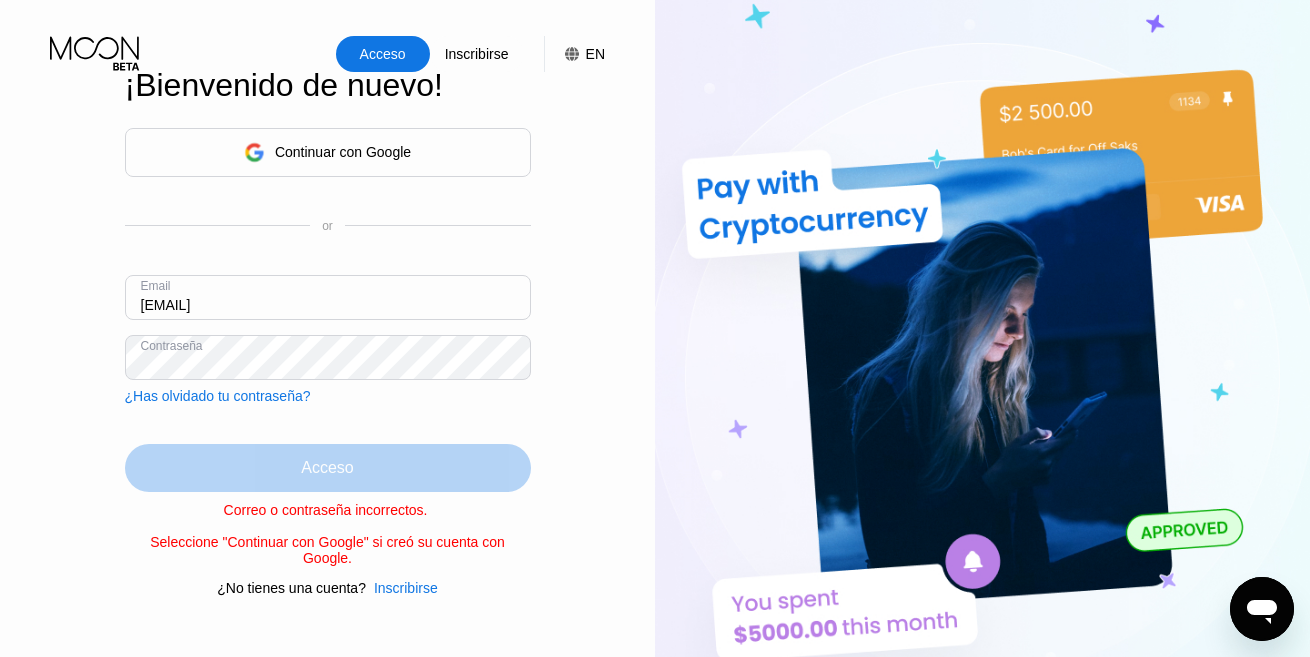click on "Acceso" at bounding box center (328, 468) 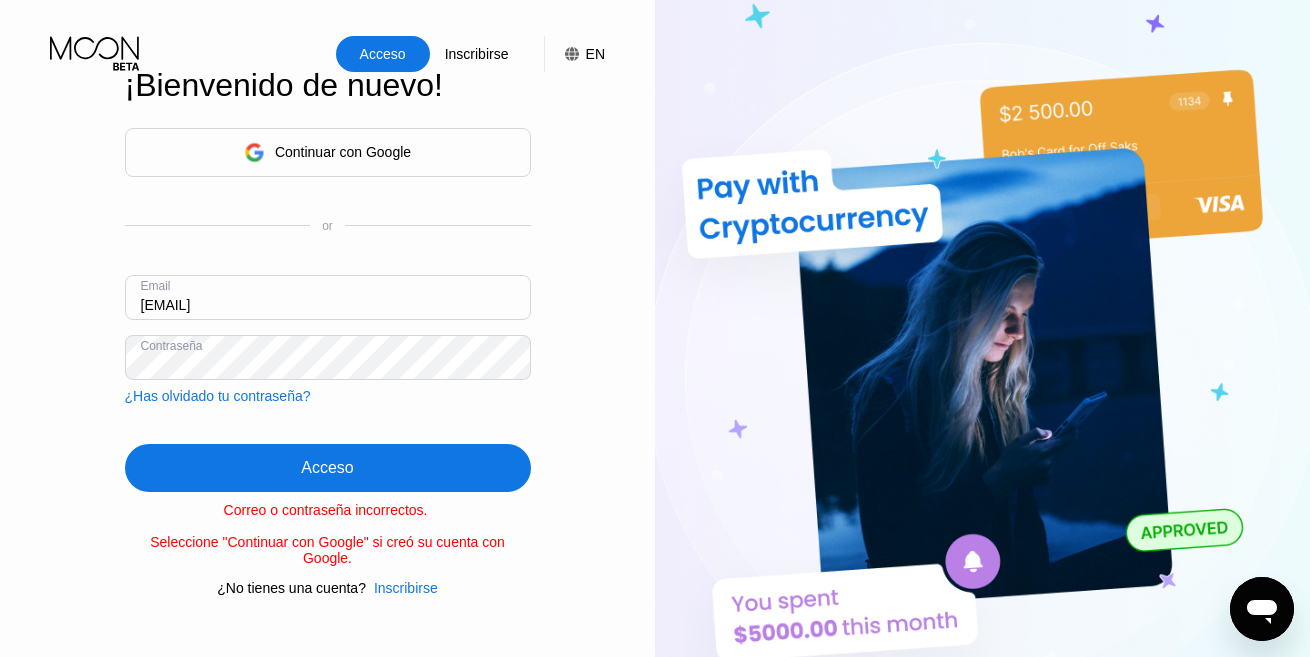 click on "Acceso Inscribirse EN Idioma English Ahorrar ¡Bienvenido de nuevo! Continuar con Google or Email [EMAIL] Contraseña ¿Has olvidado tu contraseña? Acceso Correo o contraseña incorrectos.
Seleccione "Continuar con Google" si creó su cuenta con Google. ¿No tienes una cuenta? Inscribirse" at bounding box center (327, 361) 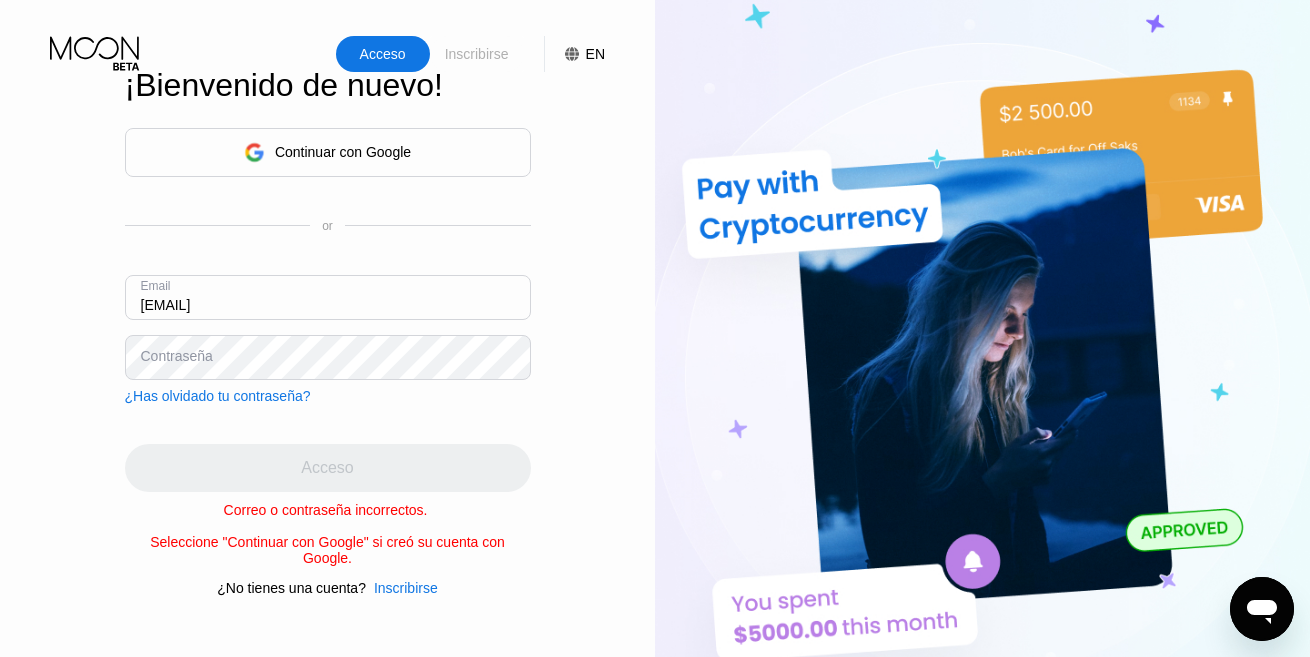 drag, startPoint x: 466, startPoint y: 53, endPoint x: 468, endPoint y: 20, distance: 33.06055 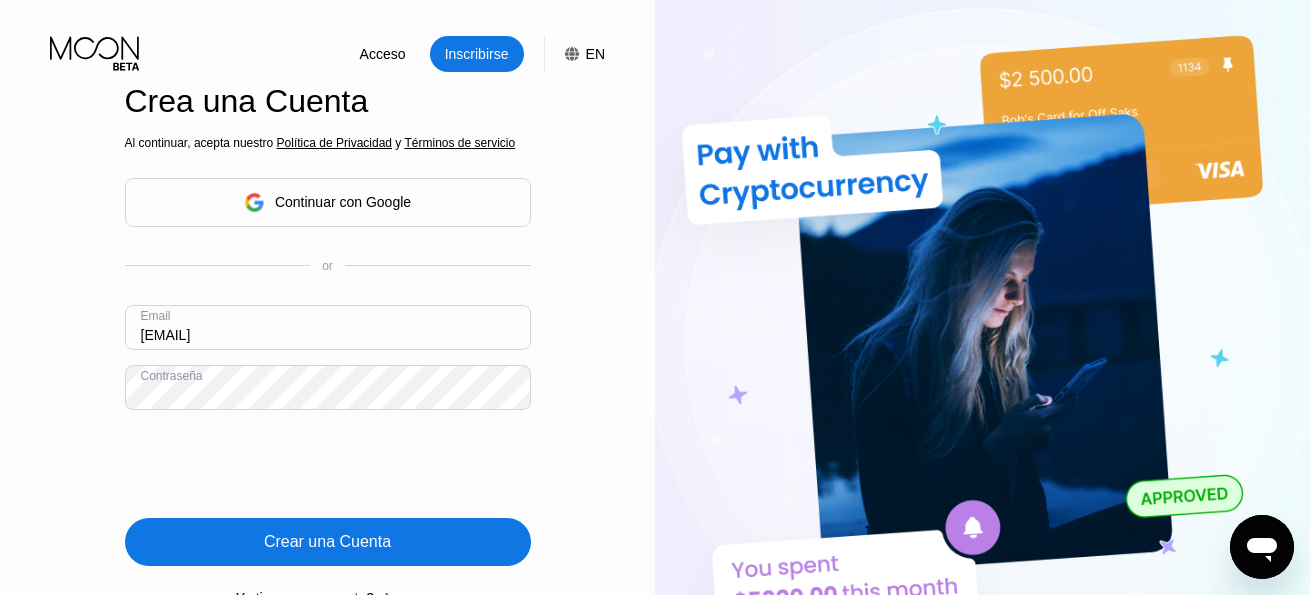 click on "Acceso Inscribirse EN Idioma English Ahorrar Crea una Cuenta Al continuar, acepta nuestro   Política de Privacidad   y   Términos de servicio Continuar con Google or Email [EMAIL] Contraseña Crear una Cuenta ¿Ya tienes una cuenta? Acceso" at bounding box center [327, 327] 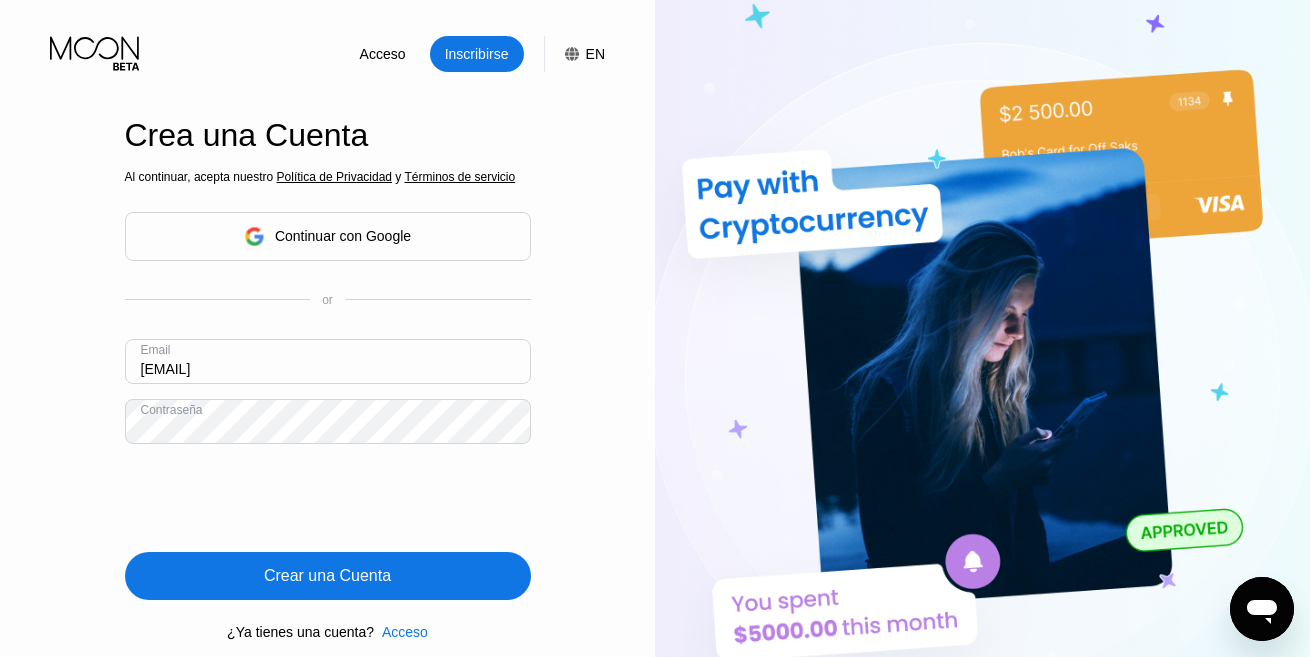 click on "Crear una Cuenta" at bounding box center (327, 576) 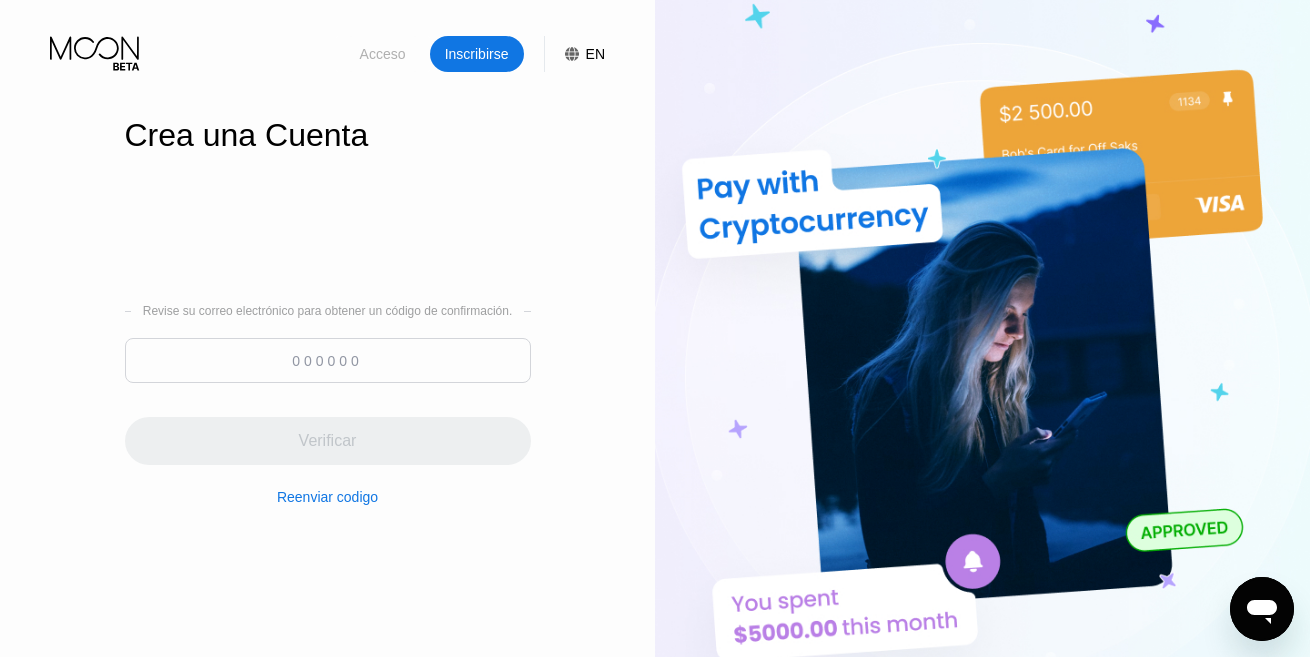 click on "Acceso" at bounding box center (383, 54) 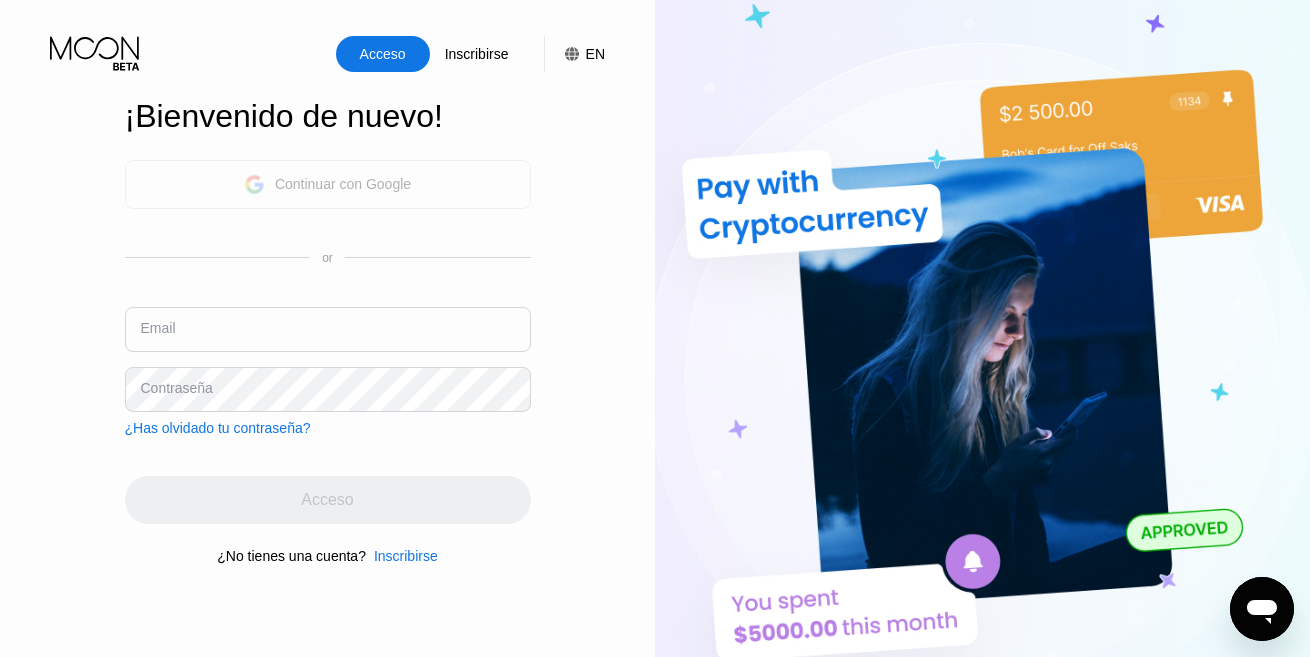 click on "Continuar con Google" at bounding box center (328, 184) 